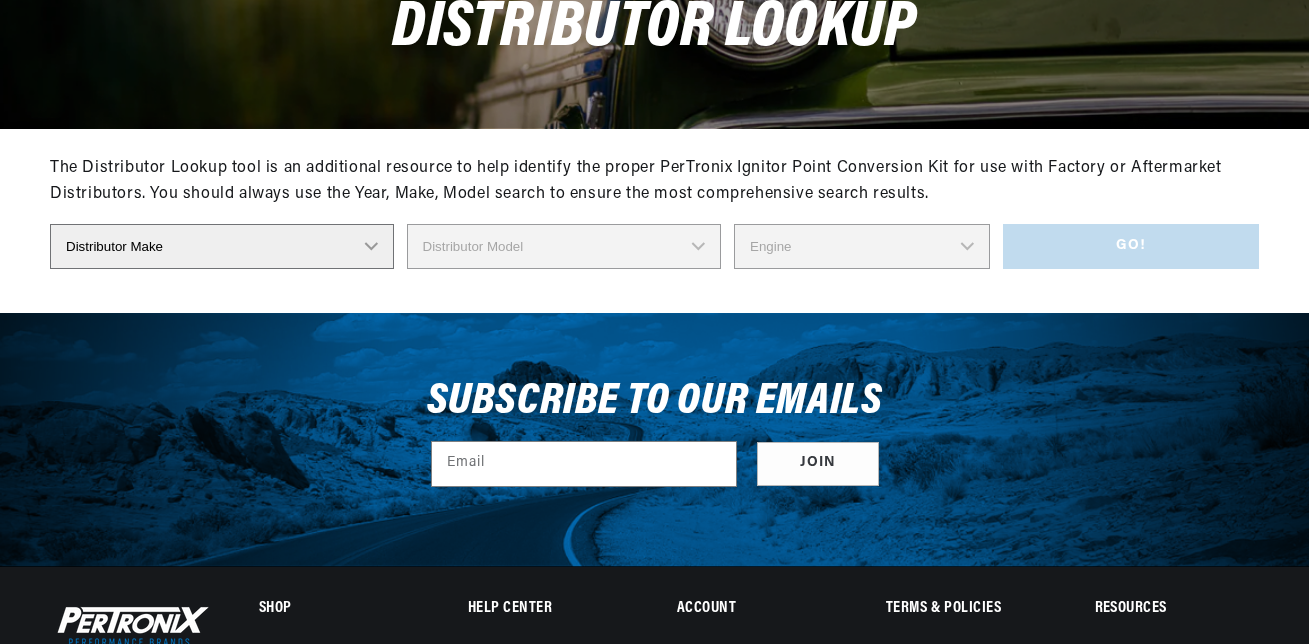 scroll, scrollTop: 300, scrollLeft: 0, axis: vertical 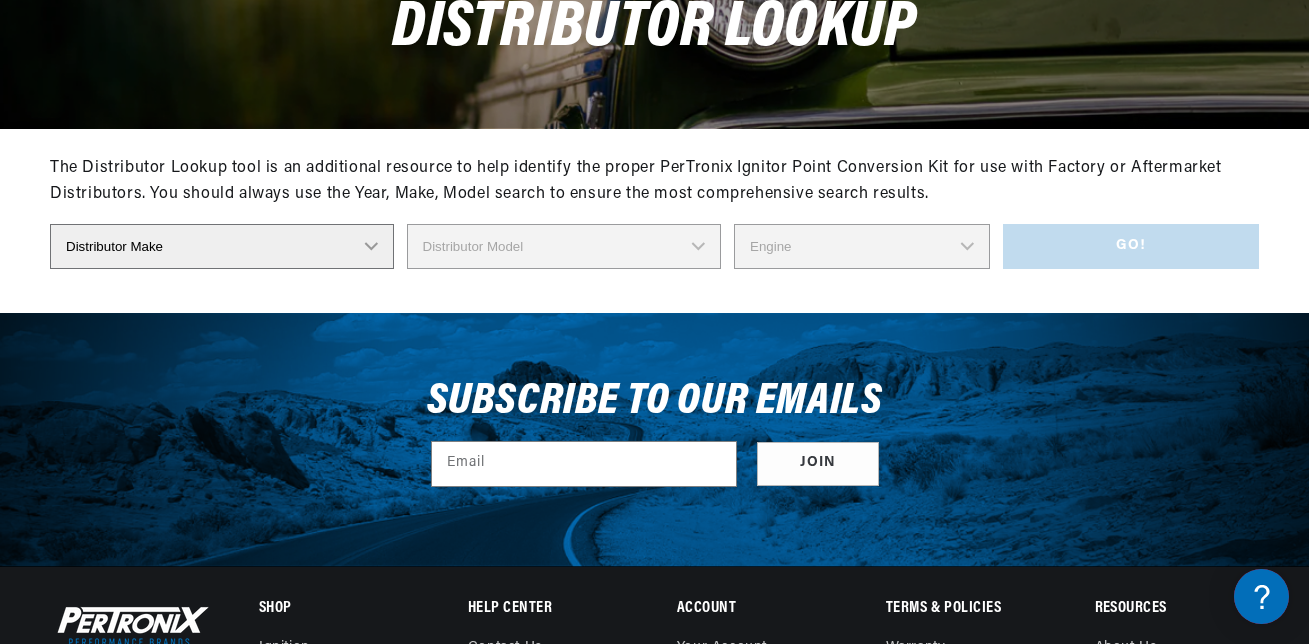 click on "Distributor Make
Accel Aldon Autolite Bosch Century Chrysler Clark Colt Continental Delco Ducellier Ford Hitachi Holley IHC Lucas Mallory Marelli Mazda Mercruiser Mitsubishi Nippondenso North Eastern Electric Perkins Prestolite SEV Sev Marchal Waukesha Wico Wisconsin" at bounding box center (222, 246) 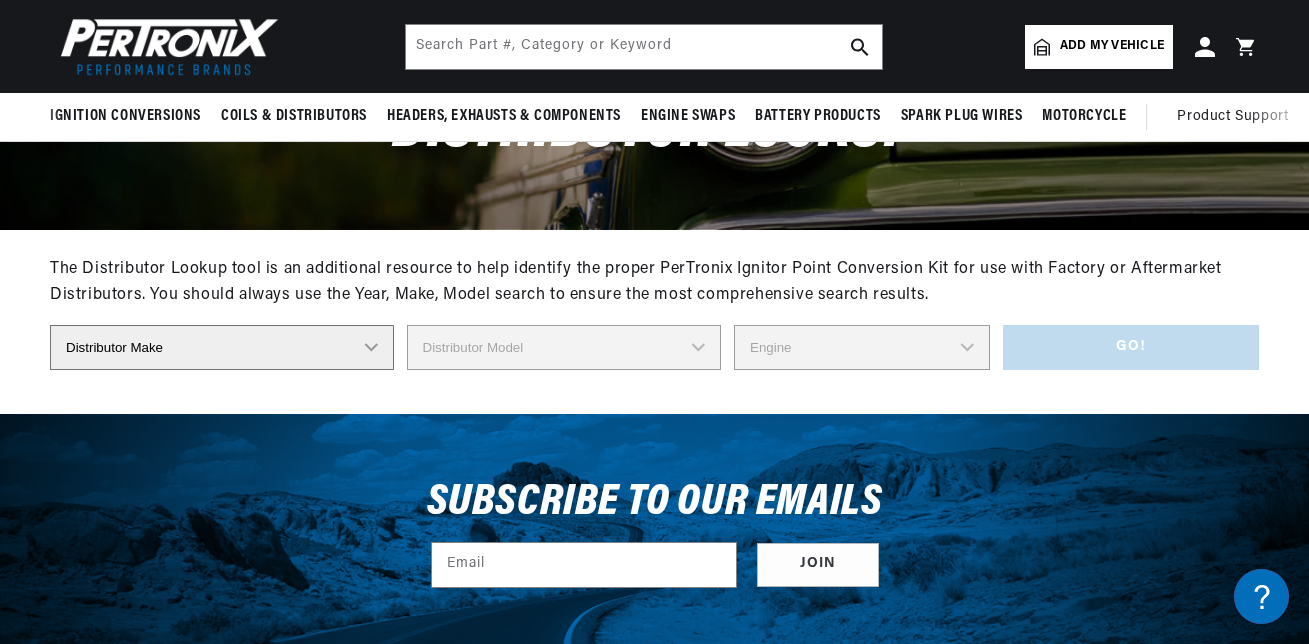 scroll, scrollTop: 84, scrollLeft: 0, axis: vertical 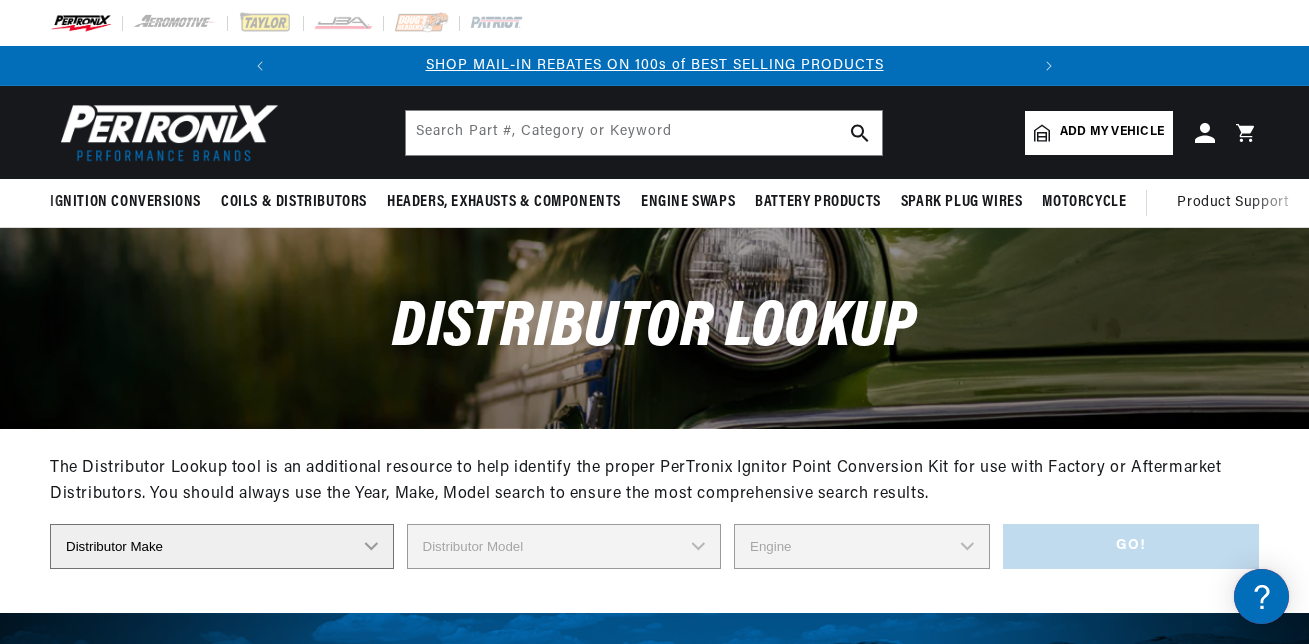click on "Add my vehicle" at bounding box center [1112, 132] 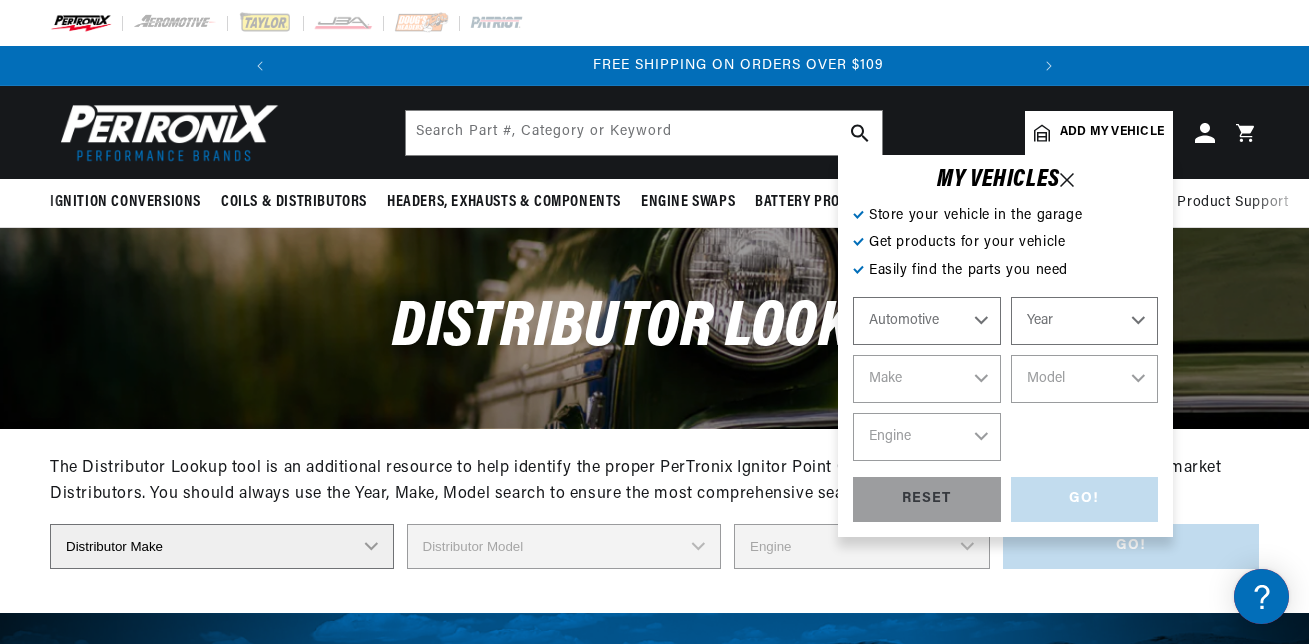 scroll, scrollTop: 0, scrollLeft: 747, axis: horizontal 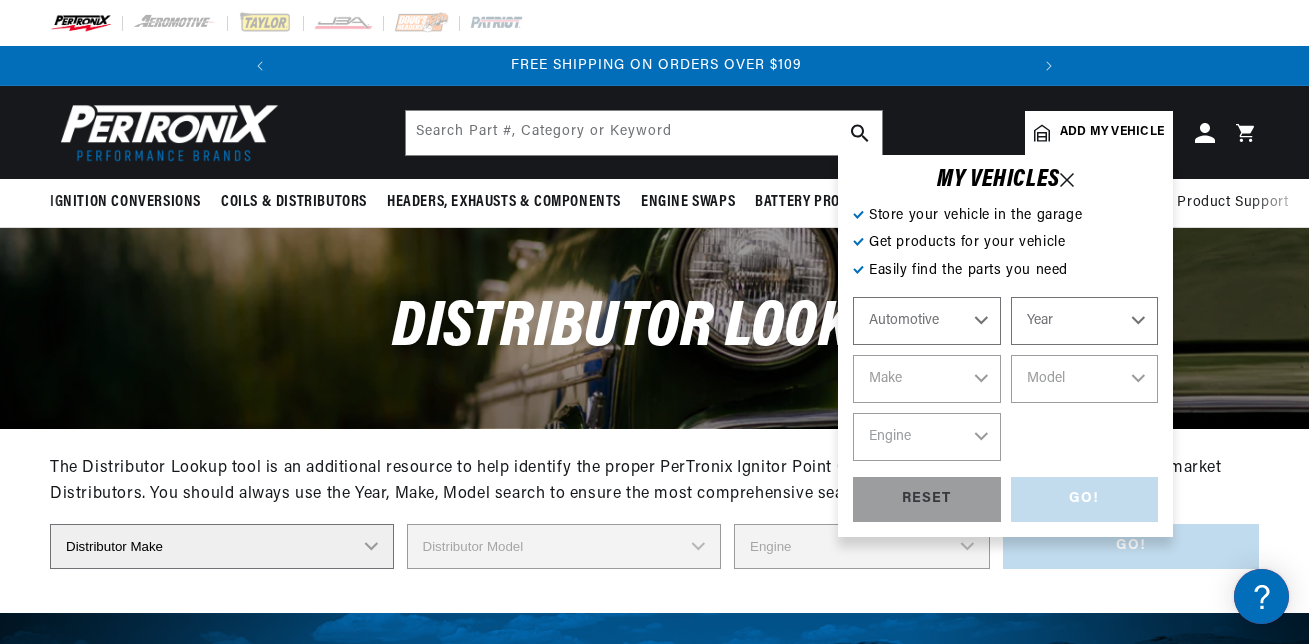 click on "Year
2022
2021
2020
2019
2018
2017
2016
2015
2014
2013
2012
2011
2010
2009
2008
2007
2006
2005
2004
2003
2002
2001
2000
1999
1998
1997
1996
1995
1994
1993
1992
1991
1990
1989
1988
1987
1986 1985" at bounding box center [1085, 321] 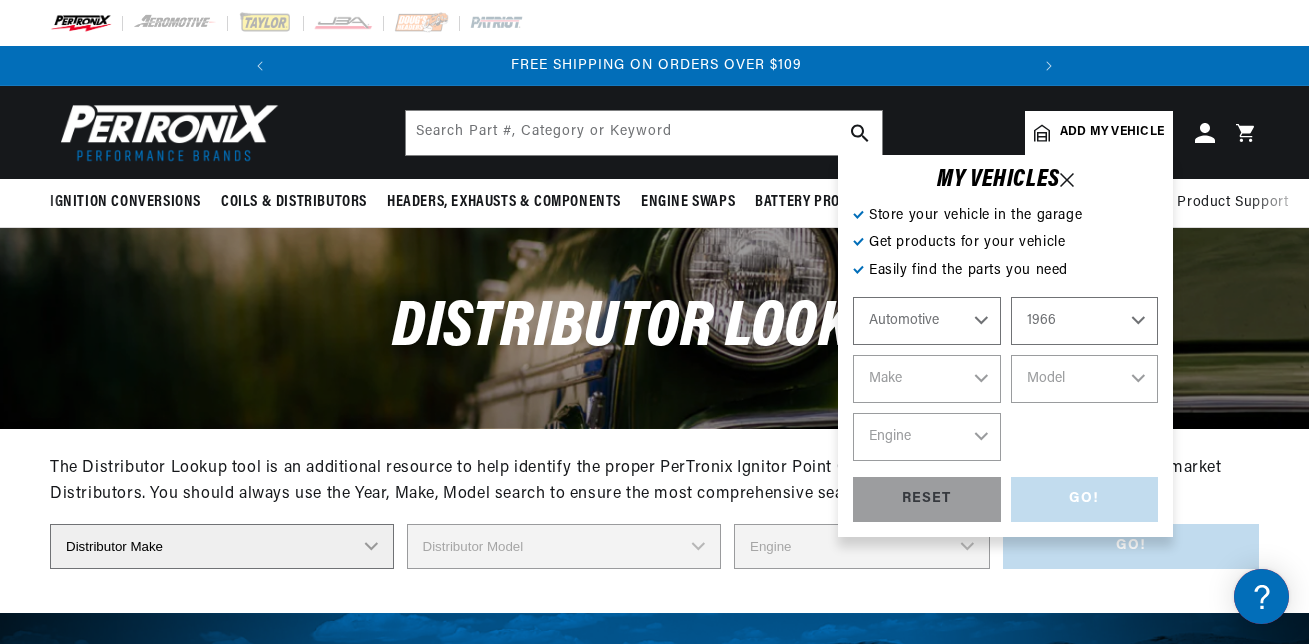 click on "Year
2022
2021
2020
2019
2018
2017
2016
2015
2014
2013
2012
2011
2010
2009
2008
2007
2006
2005
2004
2003
2002
2001
2000
1999
1998
1997
1996
1995
1994
1993
1992
1991
1990
1989
1988
1987
1986 1985" at bounding box center [1085, 321] 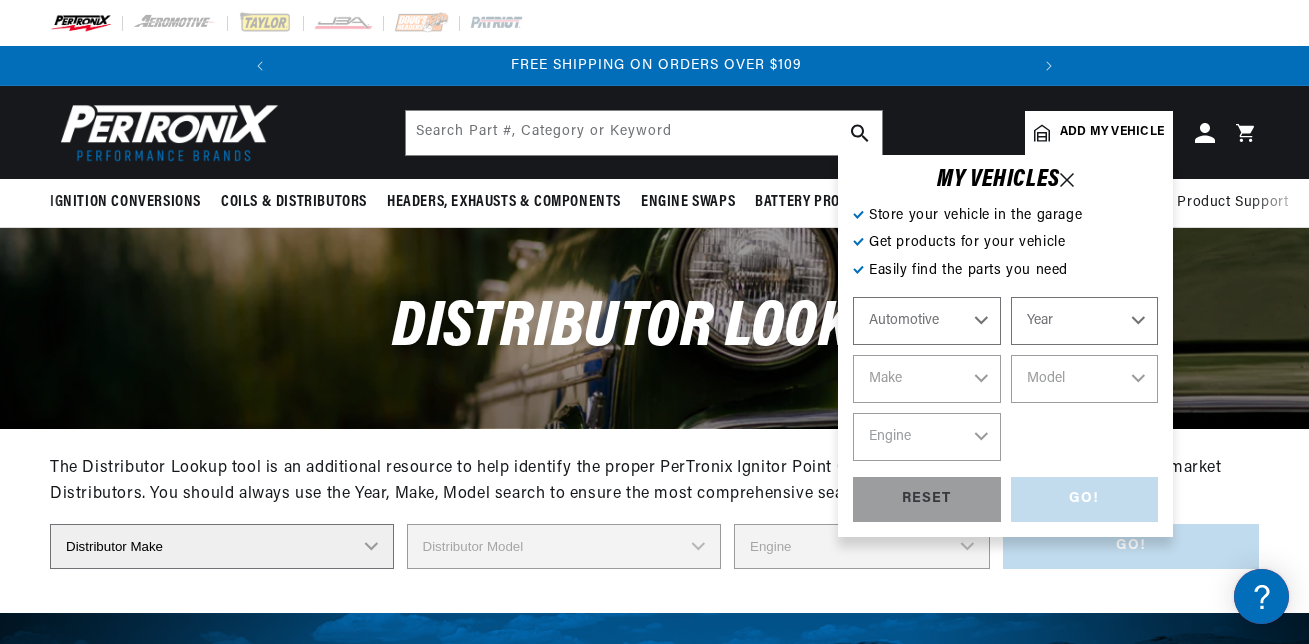 select on "1966" 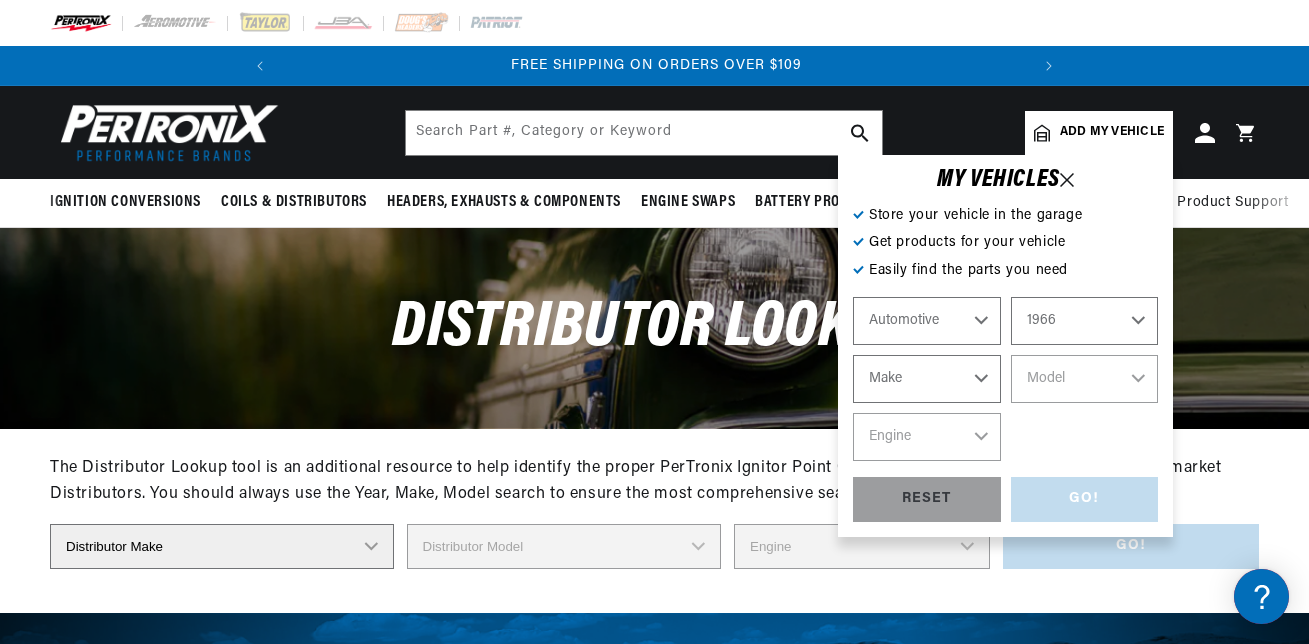 click on "Make
Alfa Romeo
American Motors
Aston Martin
Austin
Austin Healey
Avanti
Bentley
Buick
Cadillac
Checker
Chevrolet
Chrysler
Dodge
Ferrari
Ford
Ford (Europe)
GMC
Gordon-Keeble
IHC Truck
International
Jaguar
Jeep
Lamborghini
Lancia
Lincoln
Lotus
Maserati
Mercedes-Benz
Mercury
MG
Military Vehicles
Morris Nissan" at bounding box center [927, 379] 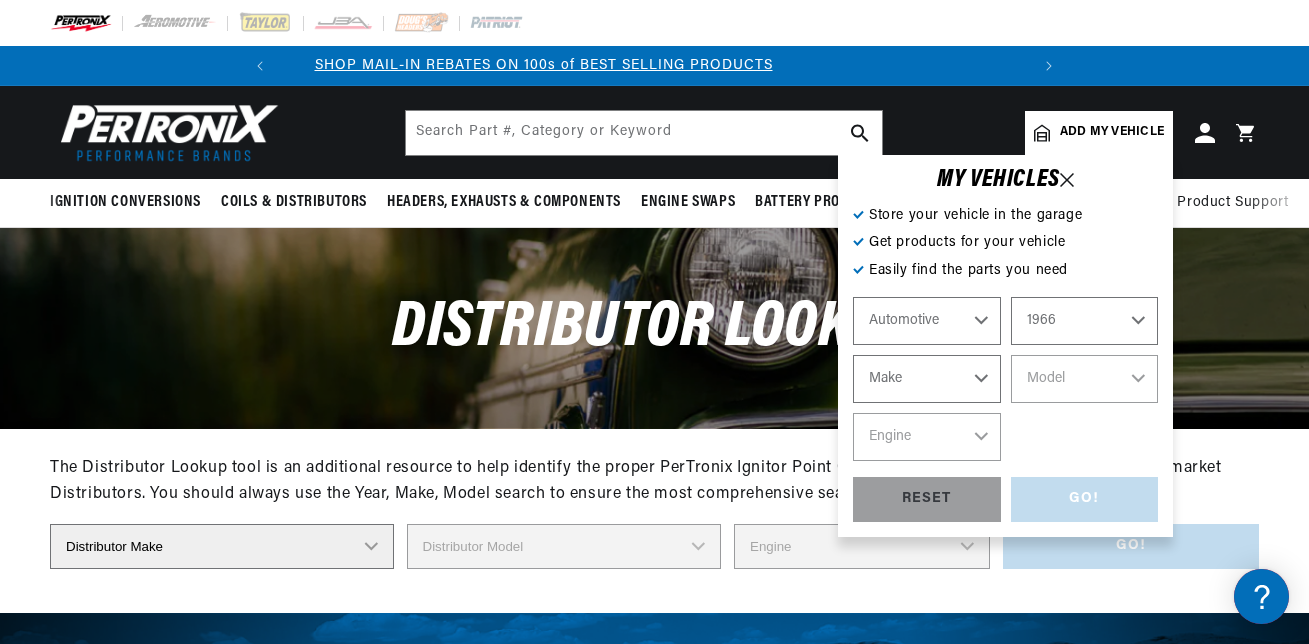 scroll, scrollTop: 0, scrollLeft: 0, axis: both 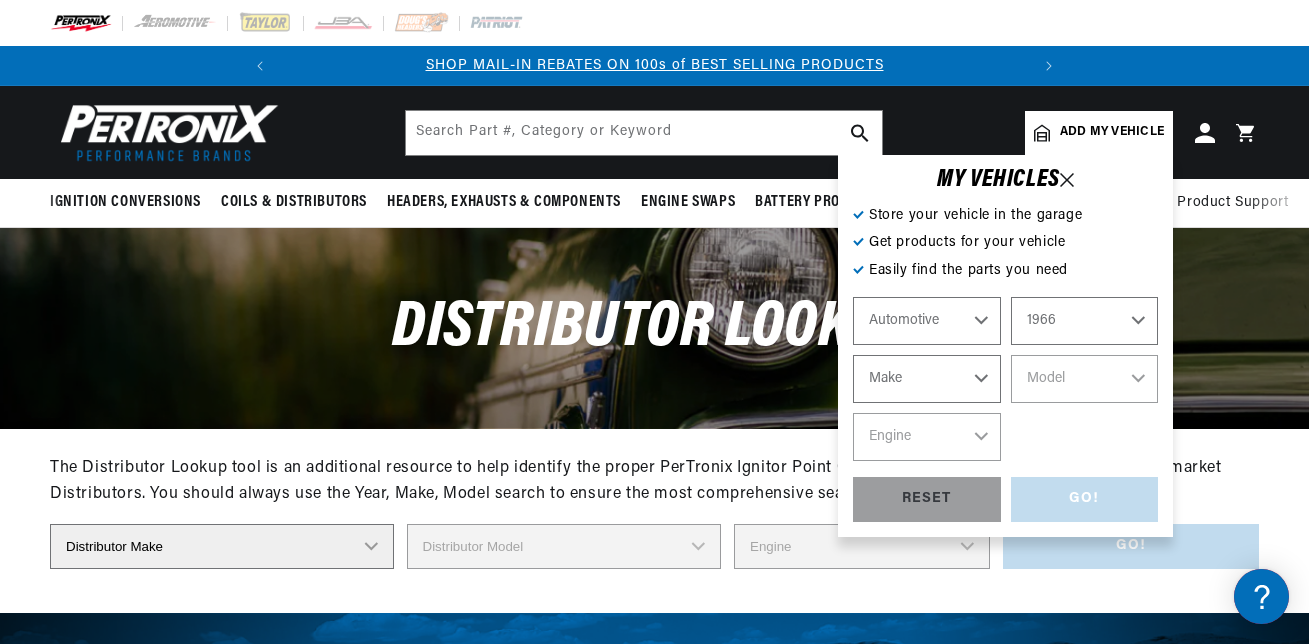 select on "Pontiac" 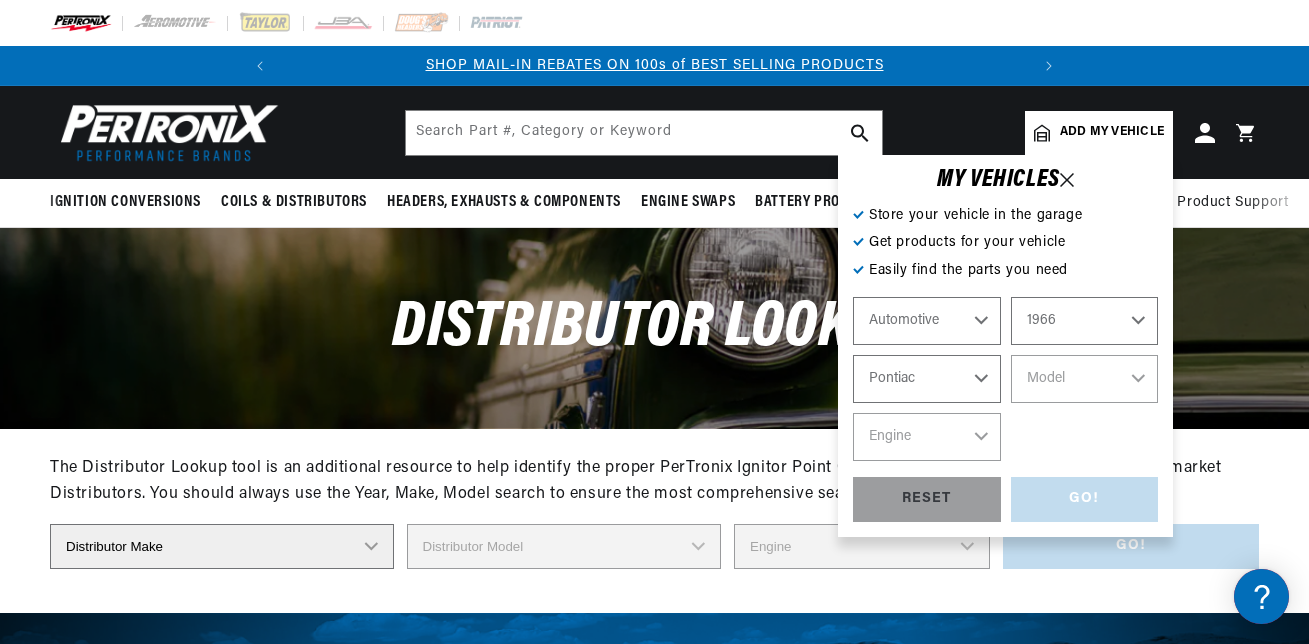 click on "Make
Alfa Romeo
American Motors
Aston Martin
Austin
Austin Healey
Avanti
Bentley
Buick
Cadillac
Checker
Chevrolet
Chrysler
Dodge
Ferrari
Ford
Ford (Europe)
GMC
Gordon-Keeble
IHC Truck
International
Jaguar
Jeep
Lamborghini
Lancia
Lincoln
Lotus
Maserati
Mercedes-Benz
Mercury
MG
Military Vehicles
Morris Nissan" at bounding box center (927, 379) 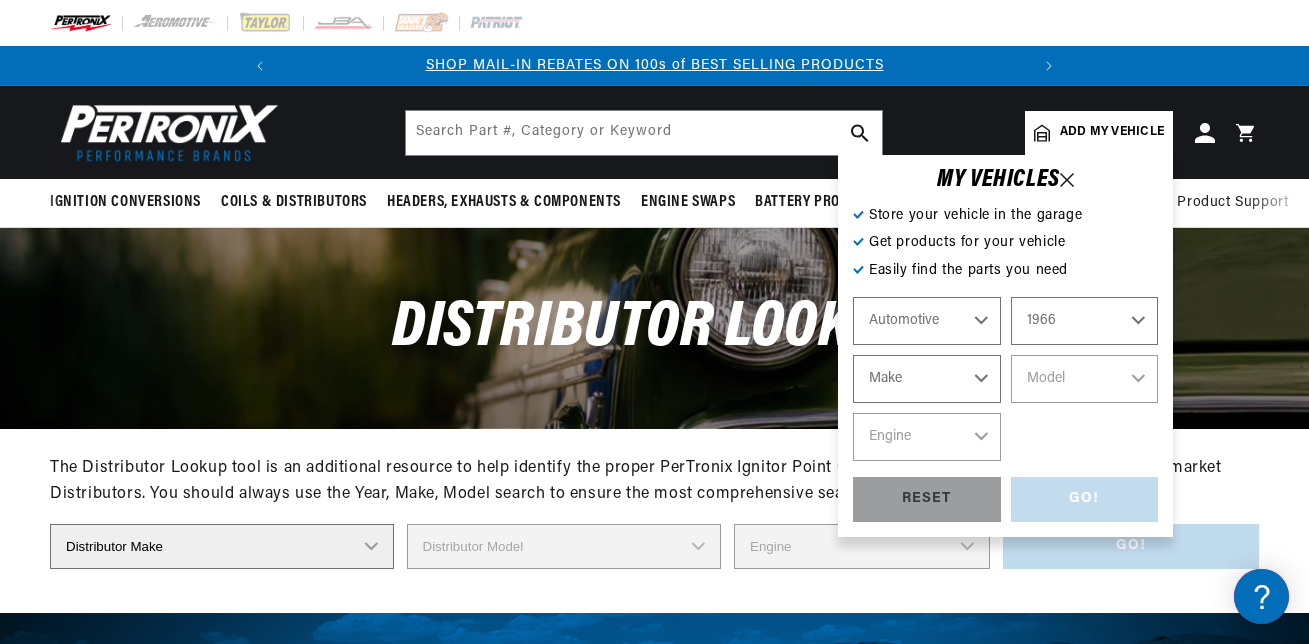 select on "Pontiac" 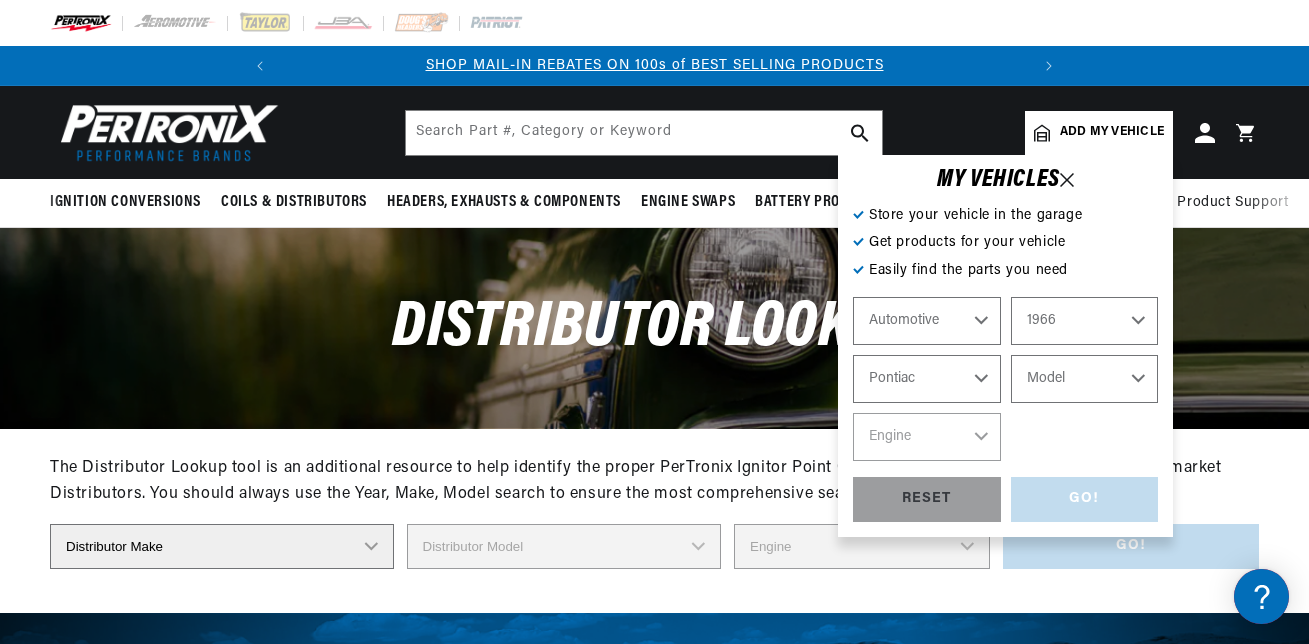 click on "Model
Acadian
Beaumont
Bonneville
Catalina
Grand Prix
GTO
Laurentian
LeMans
Parisienne
Star Chief
Strato-Chief
Tempest" at bounding box center (1085, 379) 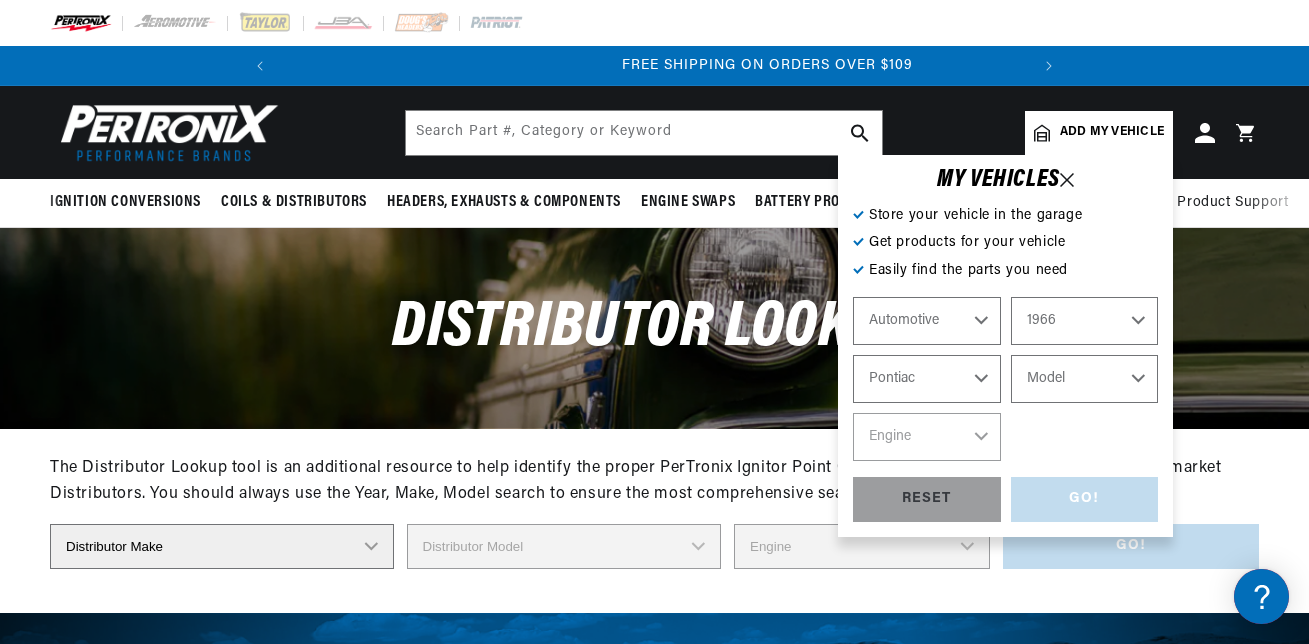 scroll, scrollTop: 0, scrollLeft: 747, axis: horizontal 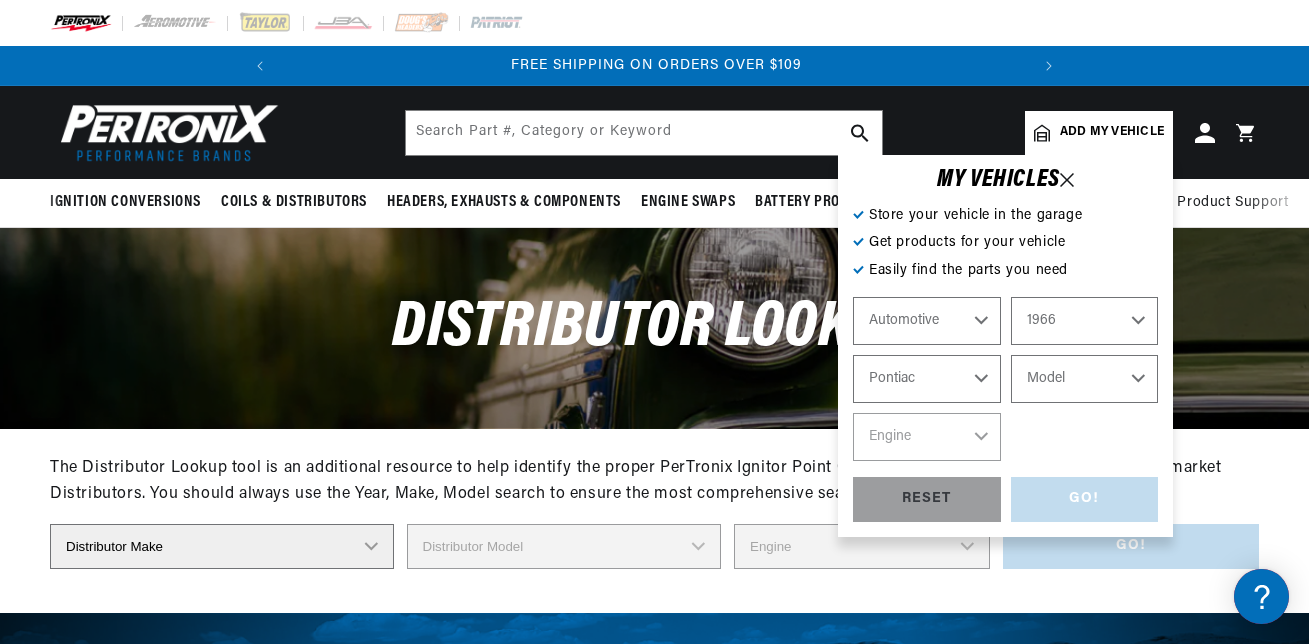 select on "Catalina" 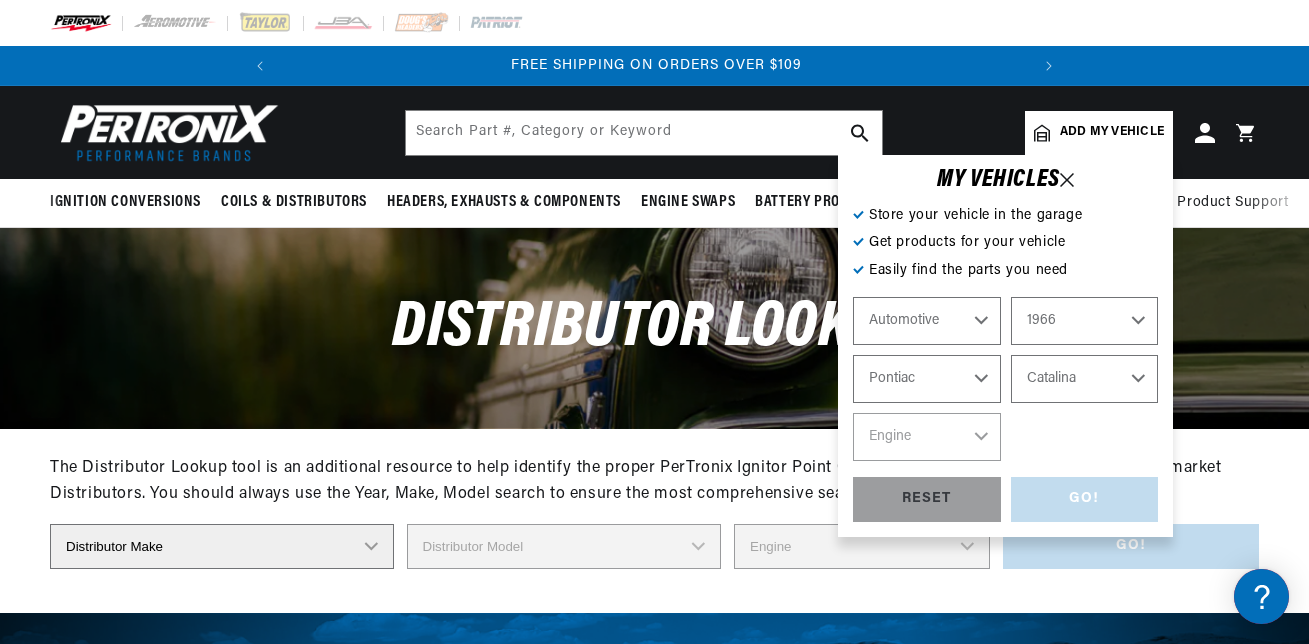 click on "Model
Acadian
Beaumont
Bonneville
Catalina
Grand Prix
GTO
Laurentian
LeMans
Parisienne
Star Chief
Strato-Chief
Tempest" at bounding box center [1085, 379] 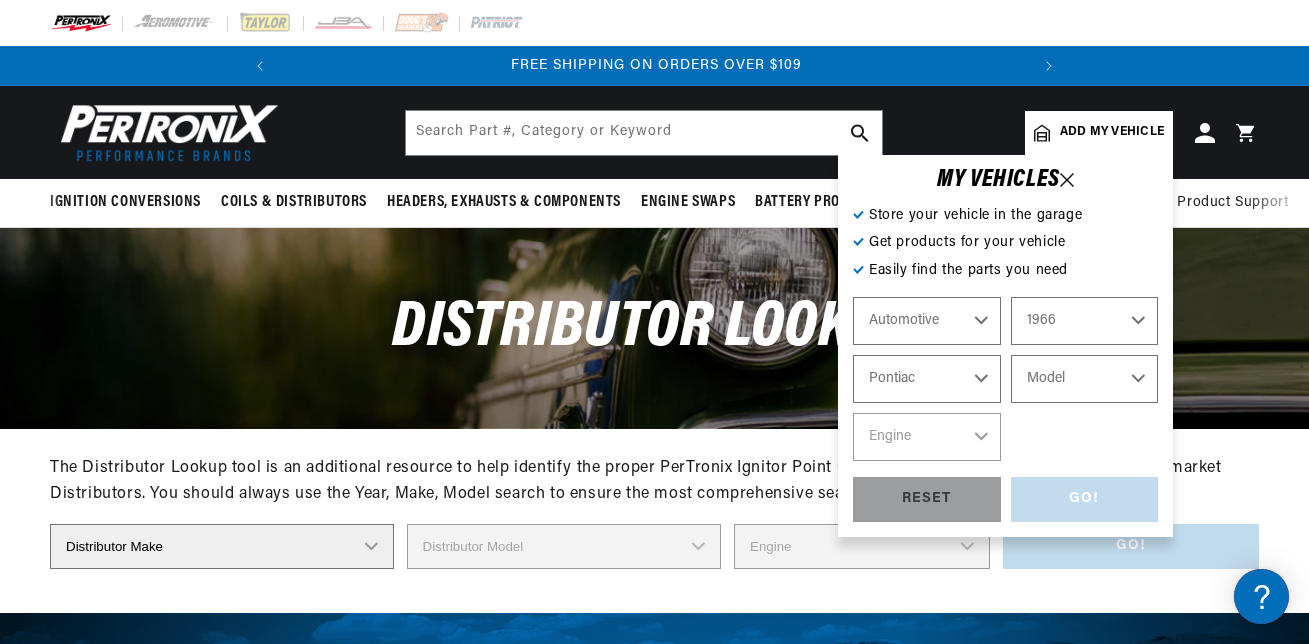 select on "Catalina" 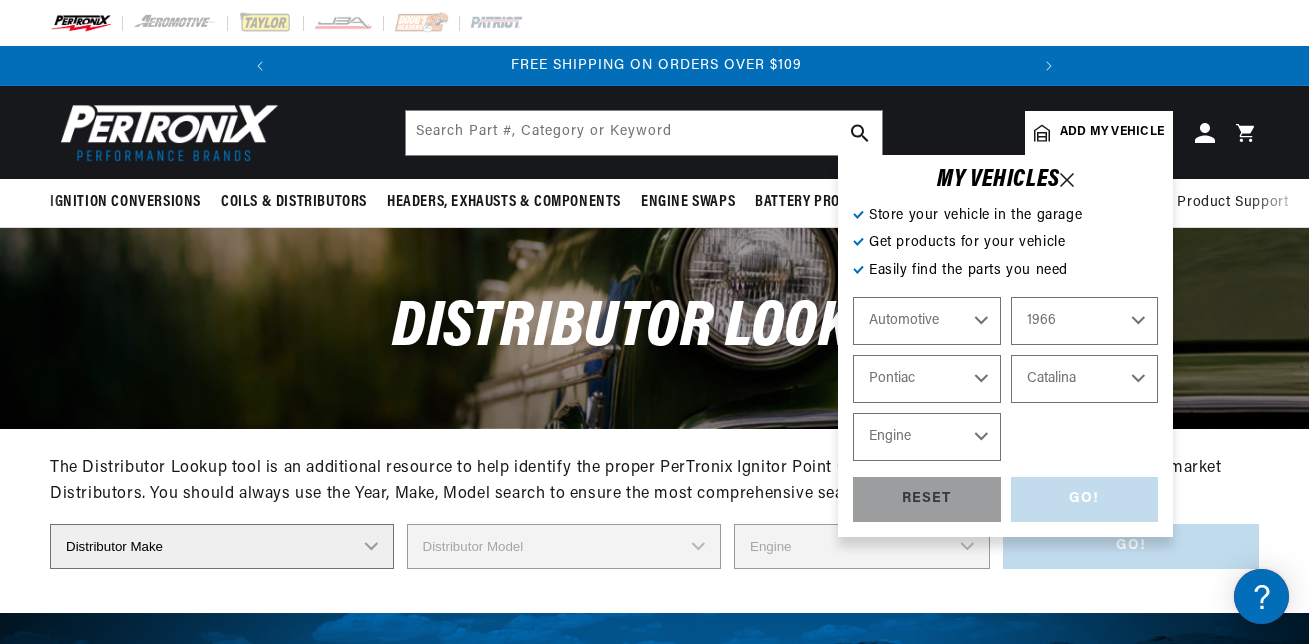 click on "Engine
5.7L
6.1L
6.6L
7.5L
389cid / 6.4L
421cid / 6.9L
427cid / 7.0L" at bounding box center [927, 437] 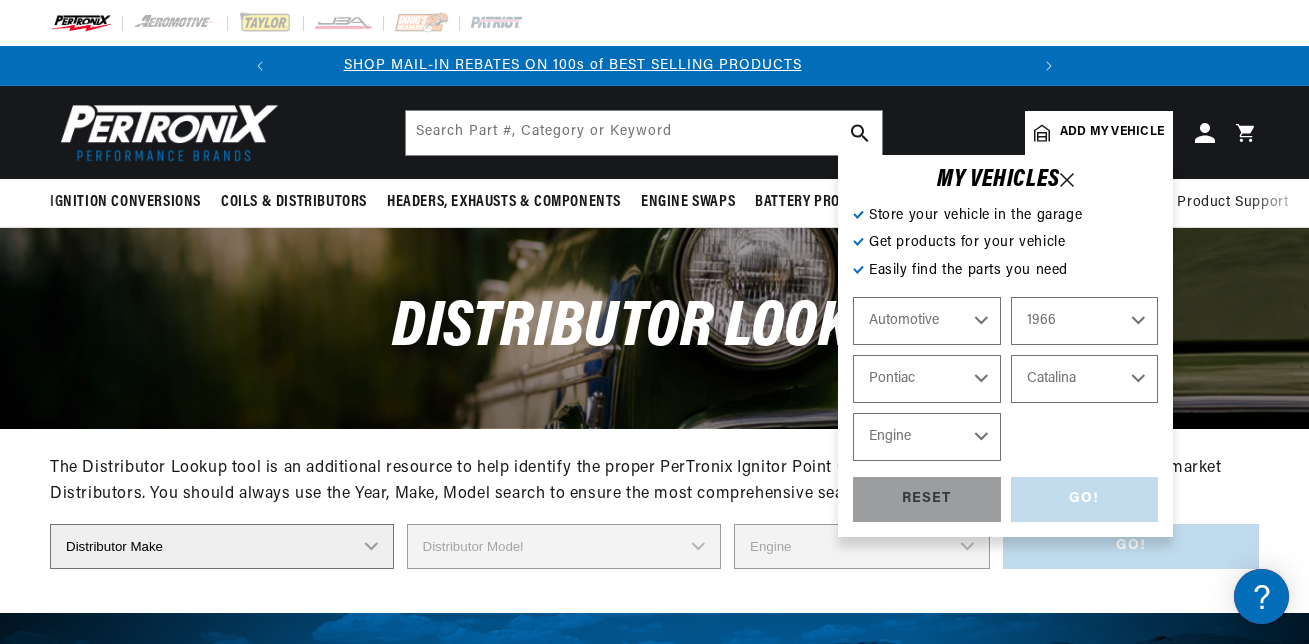 scroll, scrollTop: 0, scrollLeft: 0, axis: both 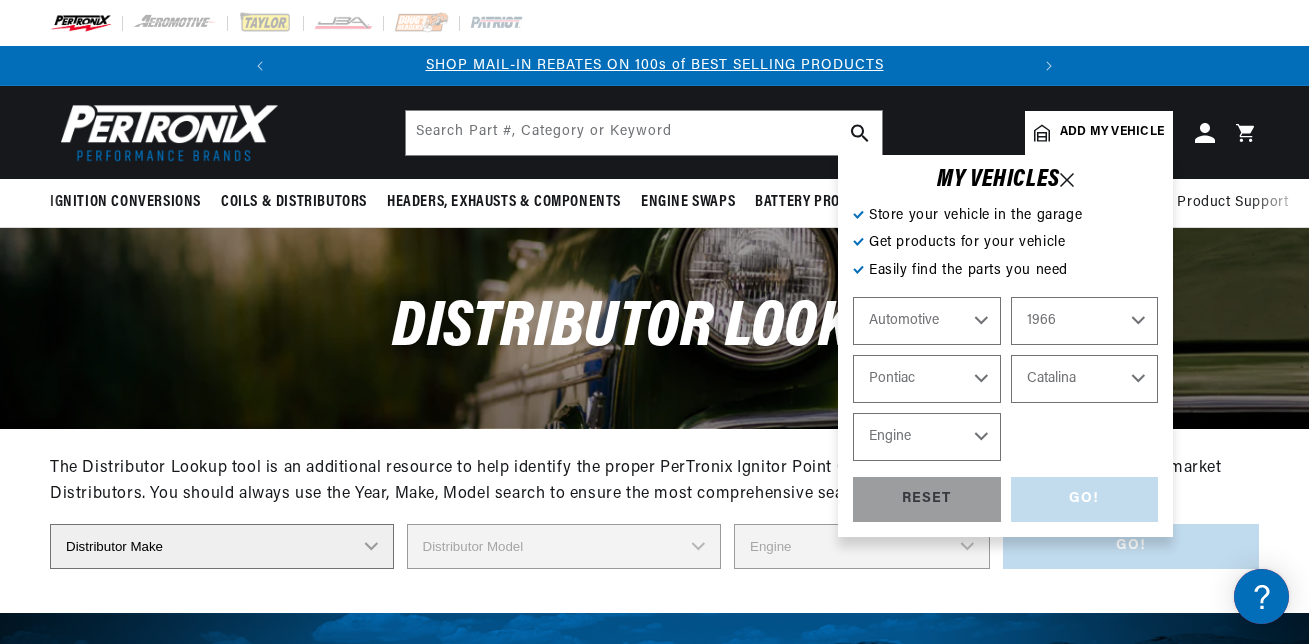select on "389cid-6.4L" 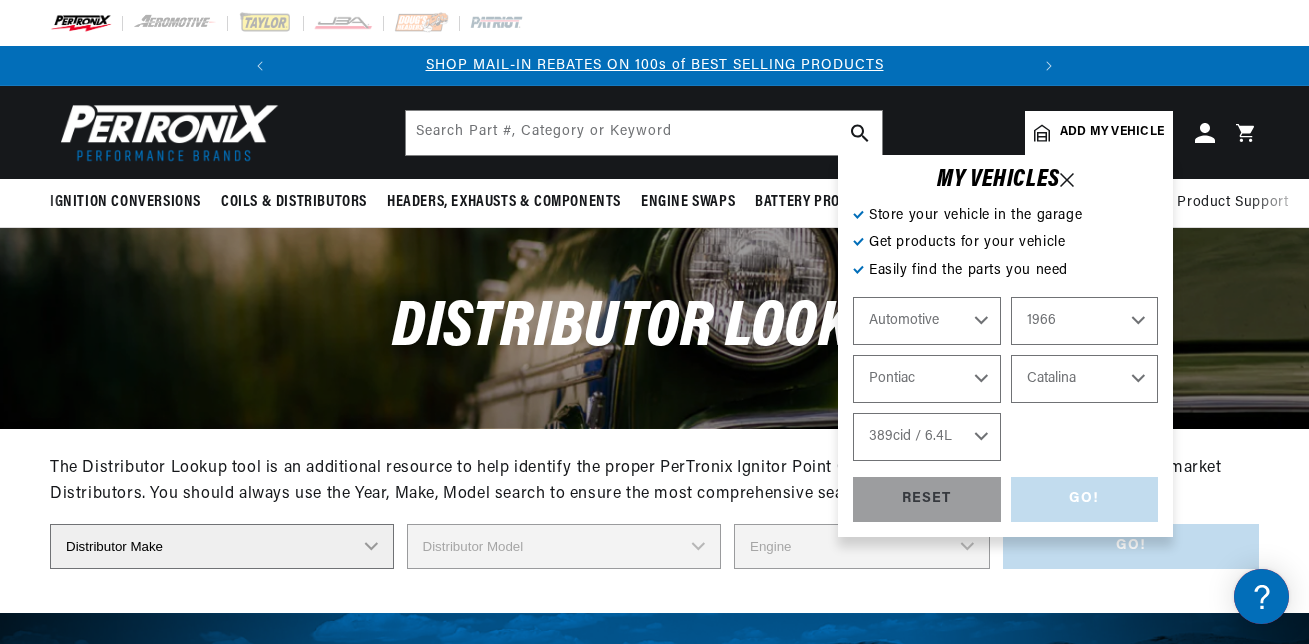 click on "Engine
5.7L
6.1L
6.6L
7.5L
389cid / 6.4L
421cid / 6.9L
427cid / 7.0L" at bounding box center [927, 437] 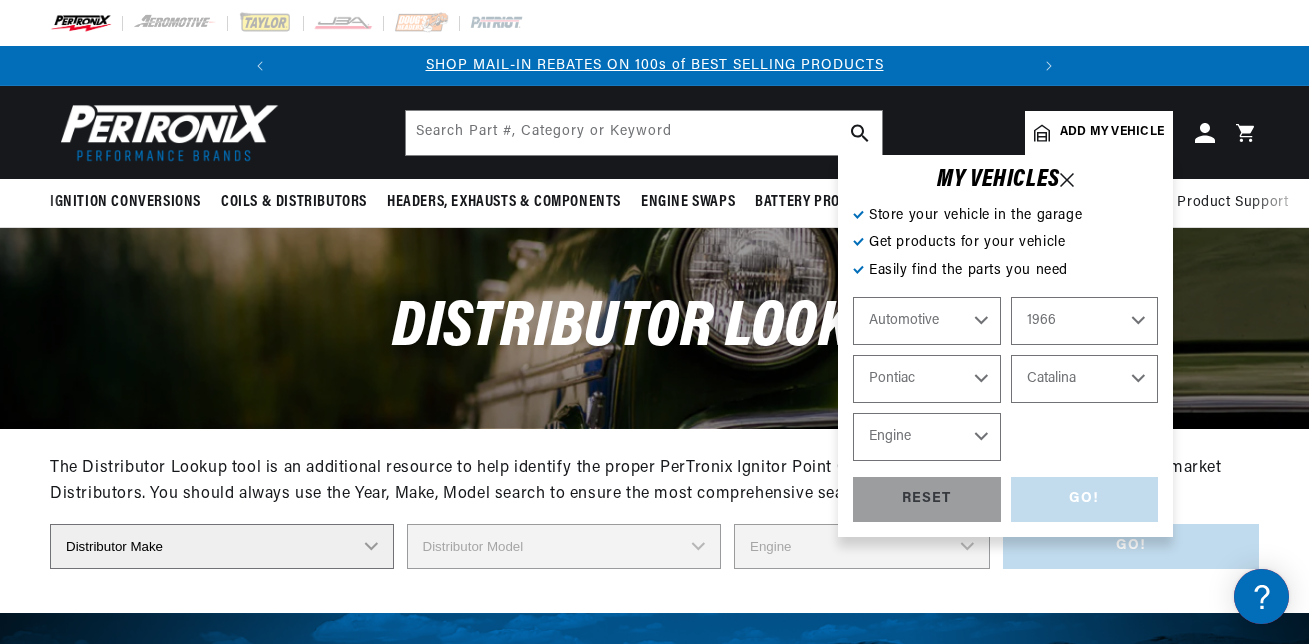 select on "389cid-6.4L" 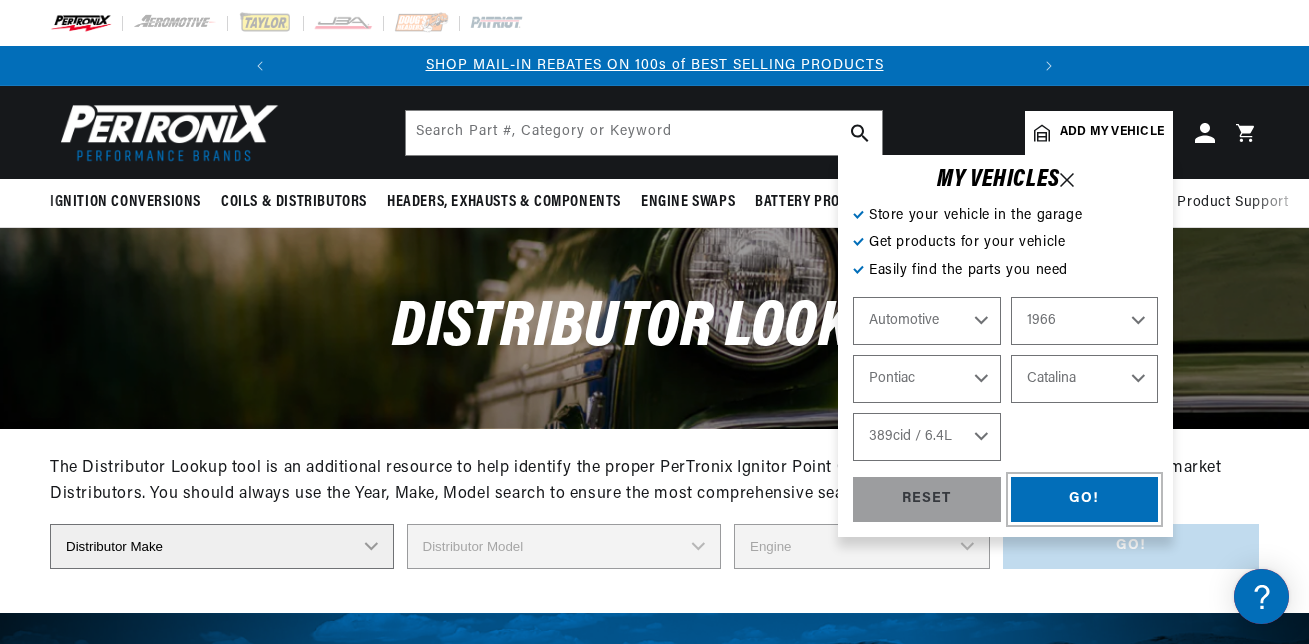 click on "GO!" at bounding box center [1085, 499] 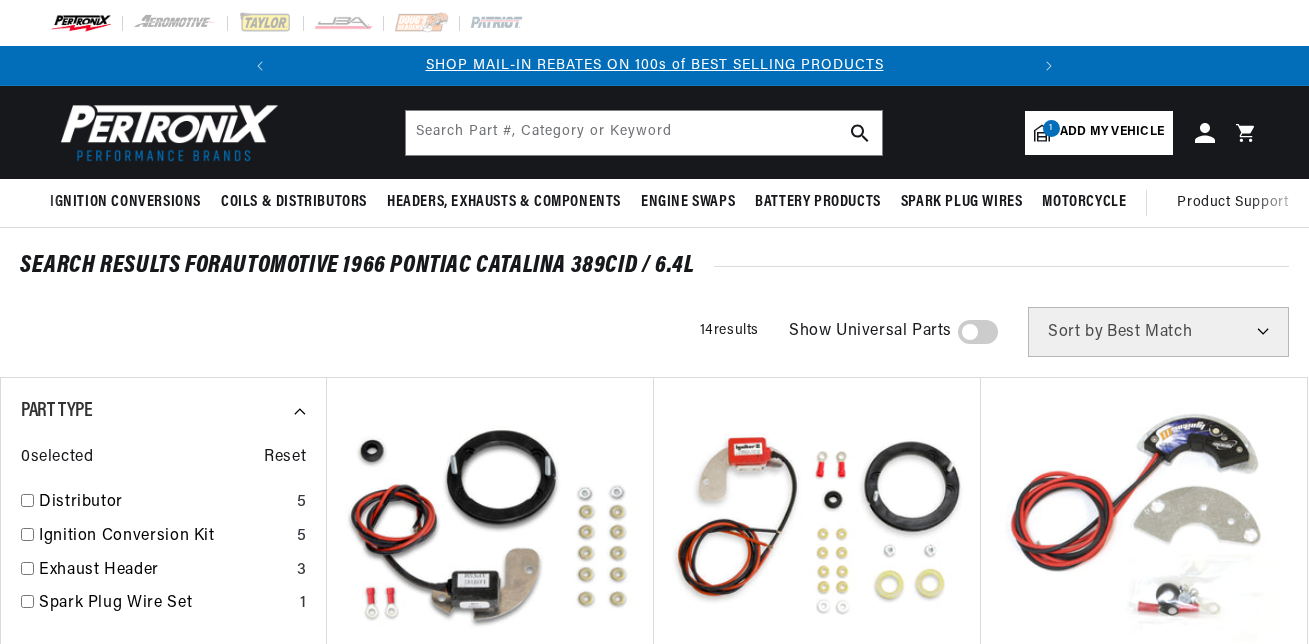 scroll, scrollTop: 200, scrollLeft: 0, axis: vertical 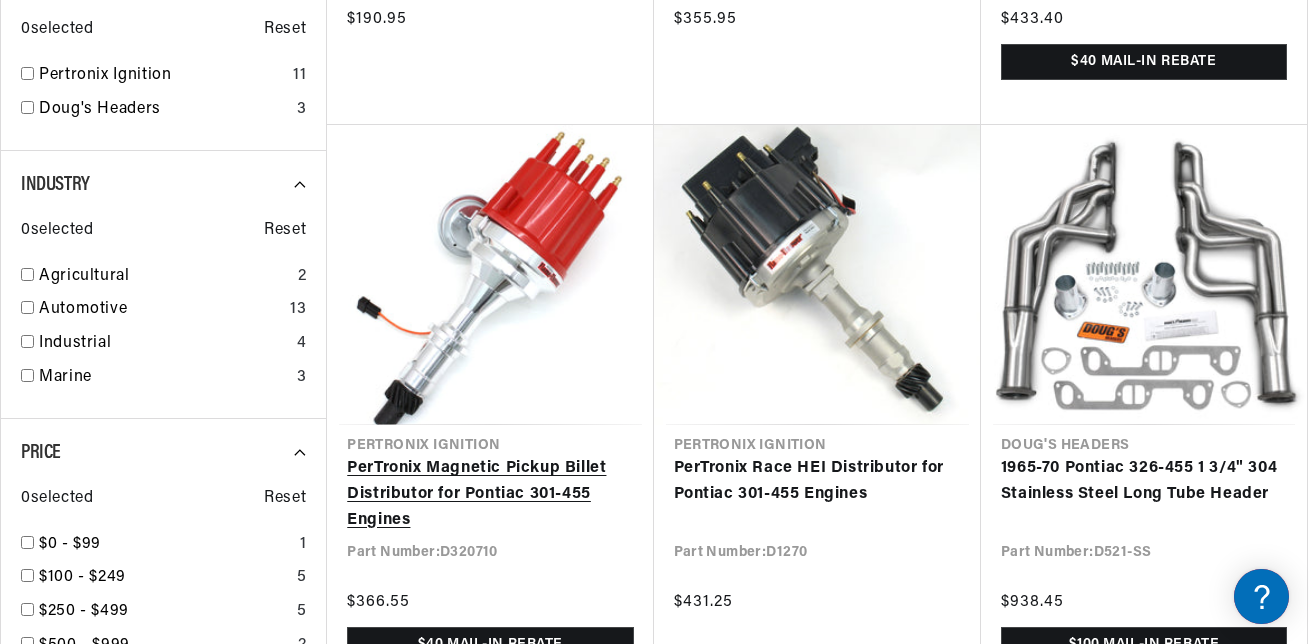 click on "PerTronix Magnetic Pickup Billet Distributor for Pontiac 301-455 Engines" at bounding box center [490, 494] 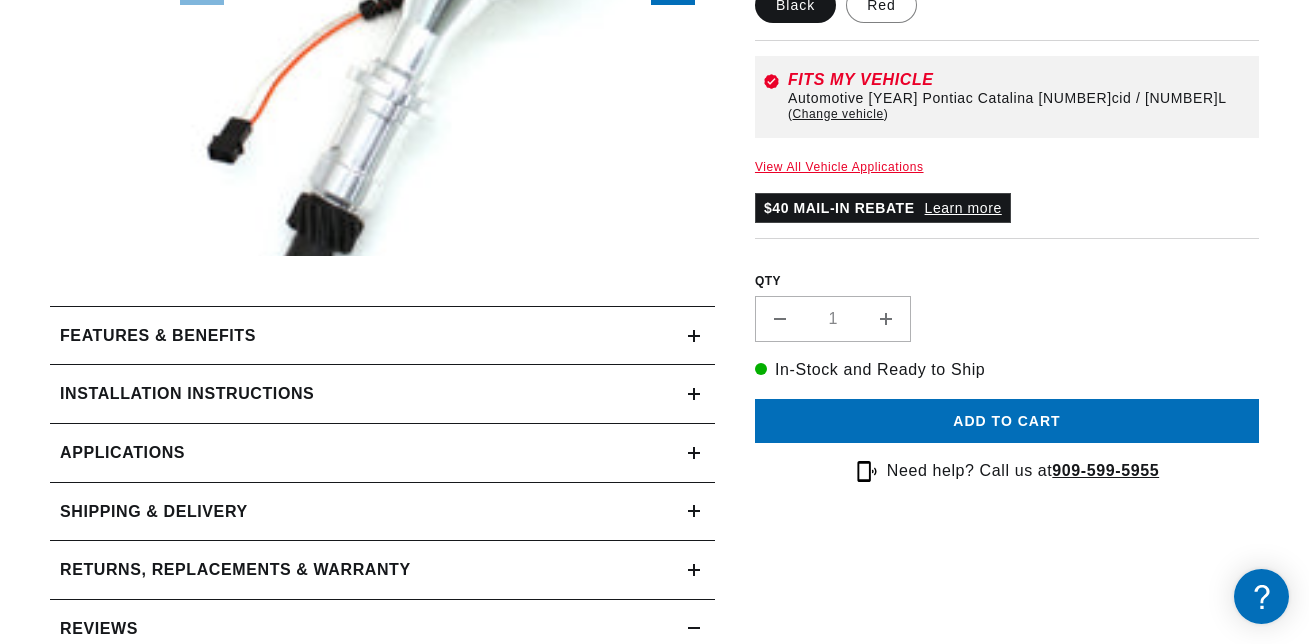 scroll, scrollTop: 800, scrollLeft: 0, axis: vertical 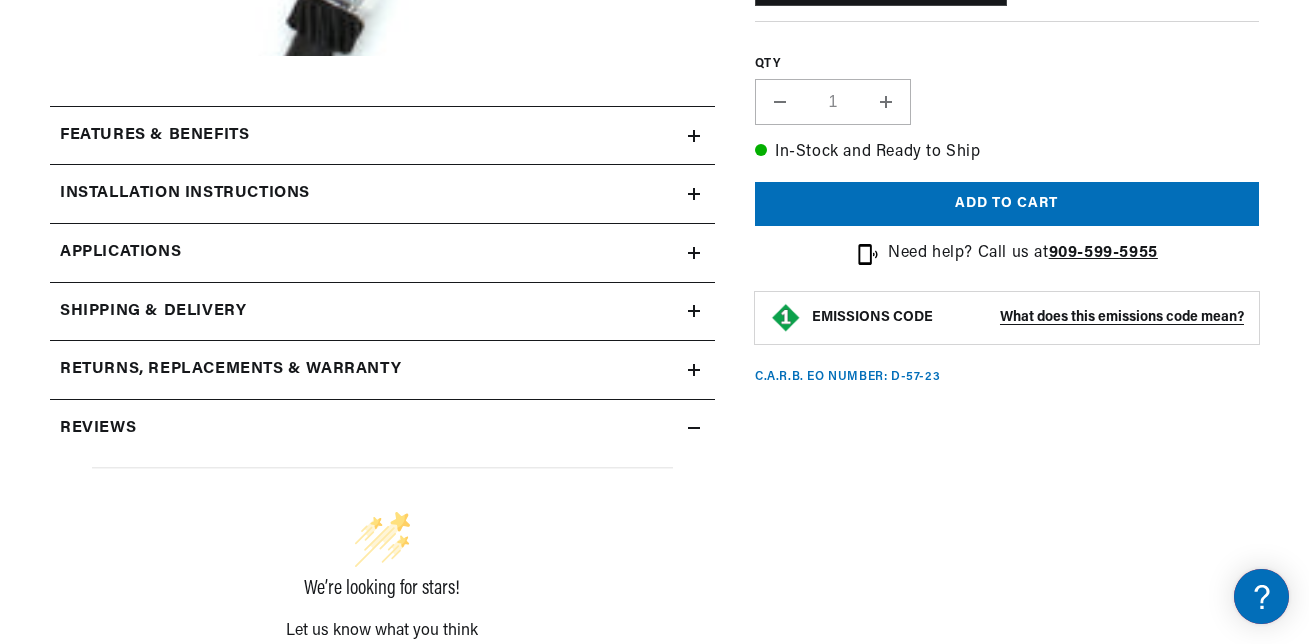 click 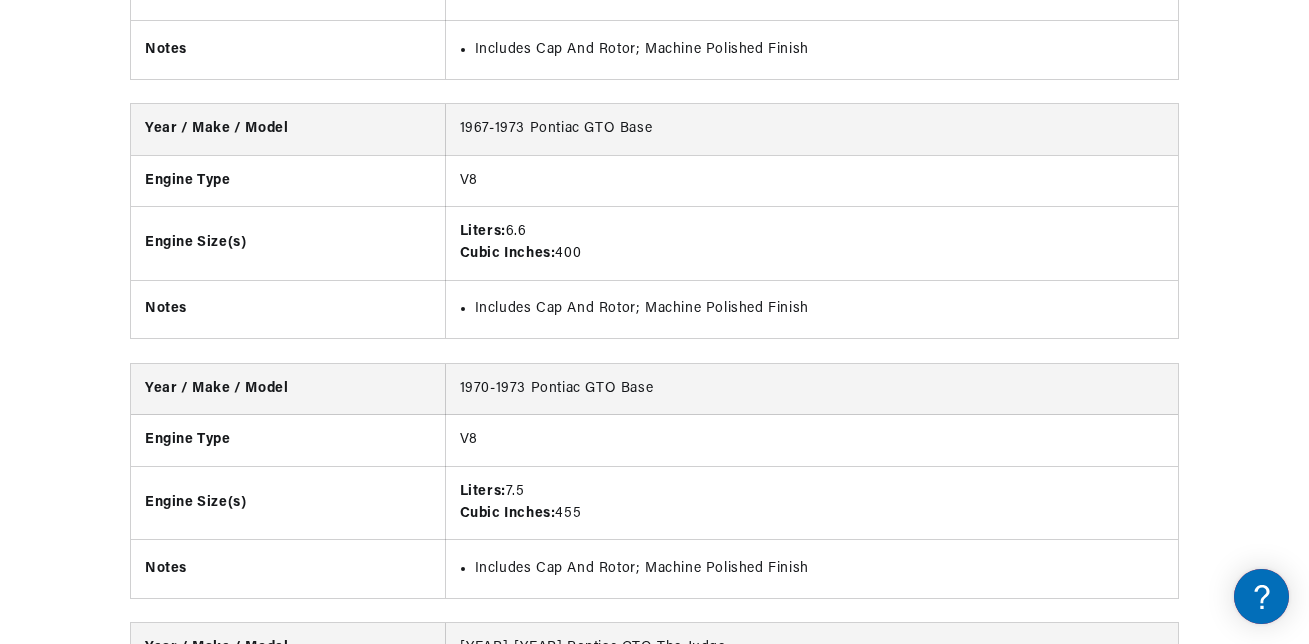 scroll, scrollTop: 2604, scrollLeft: 0, axis: vertical 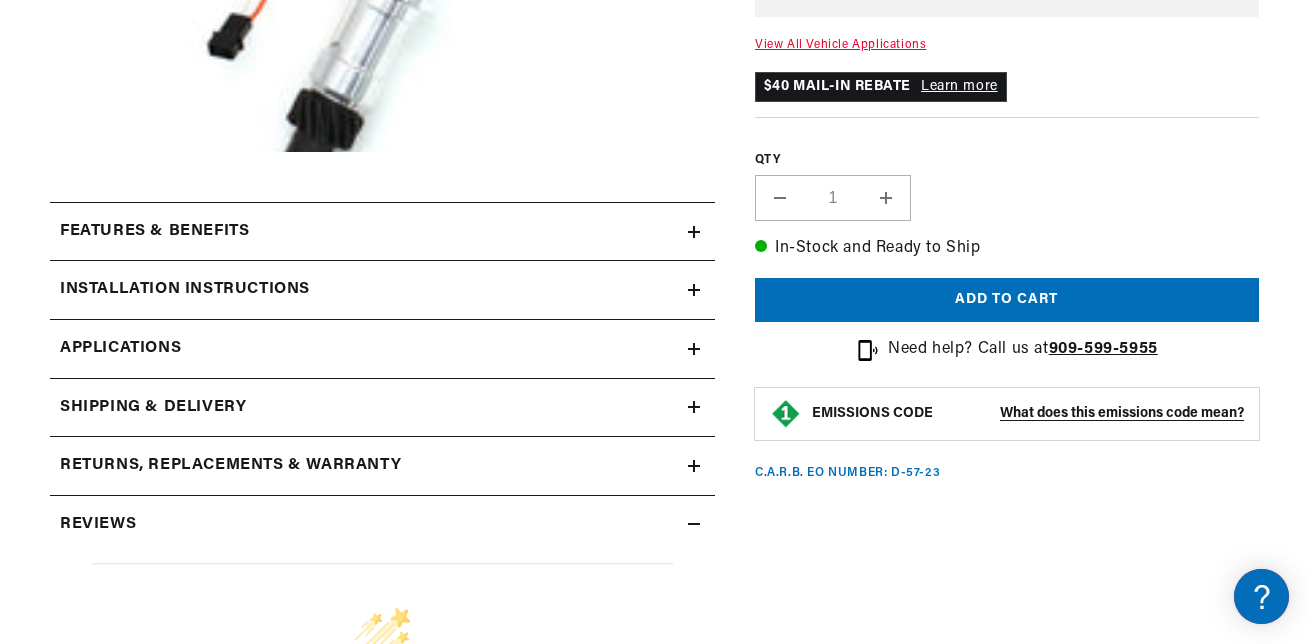 click on "Reviews" at bounding box center [382, 232] 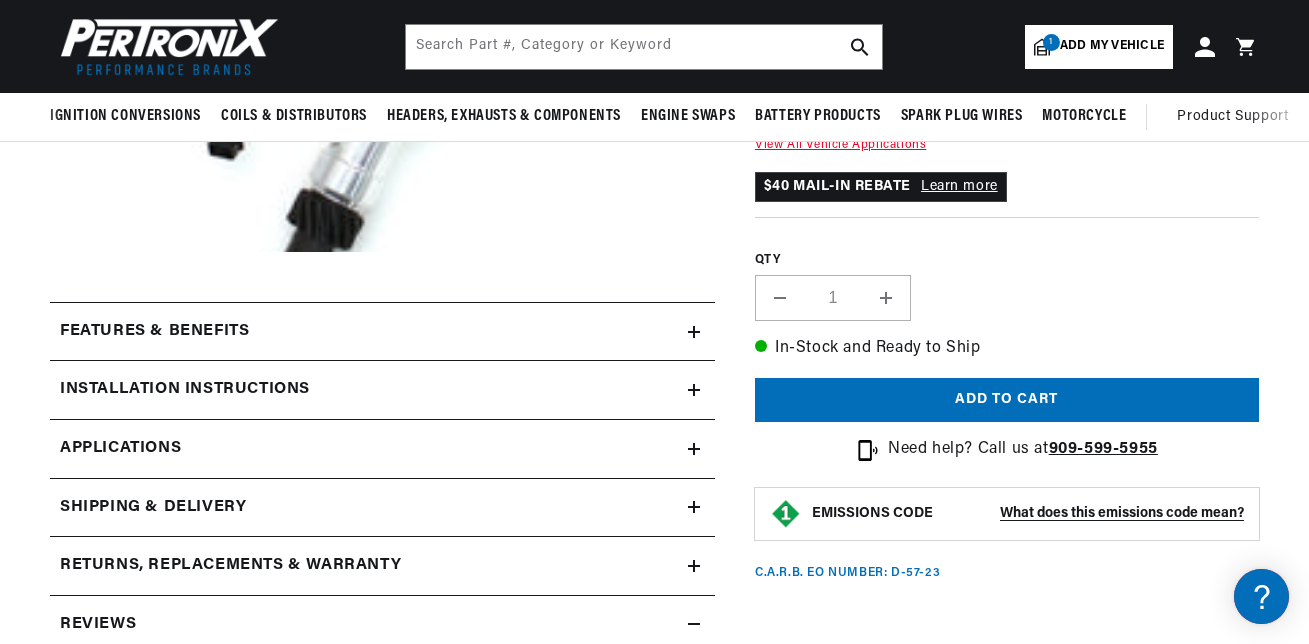 click 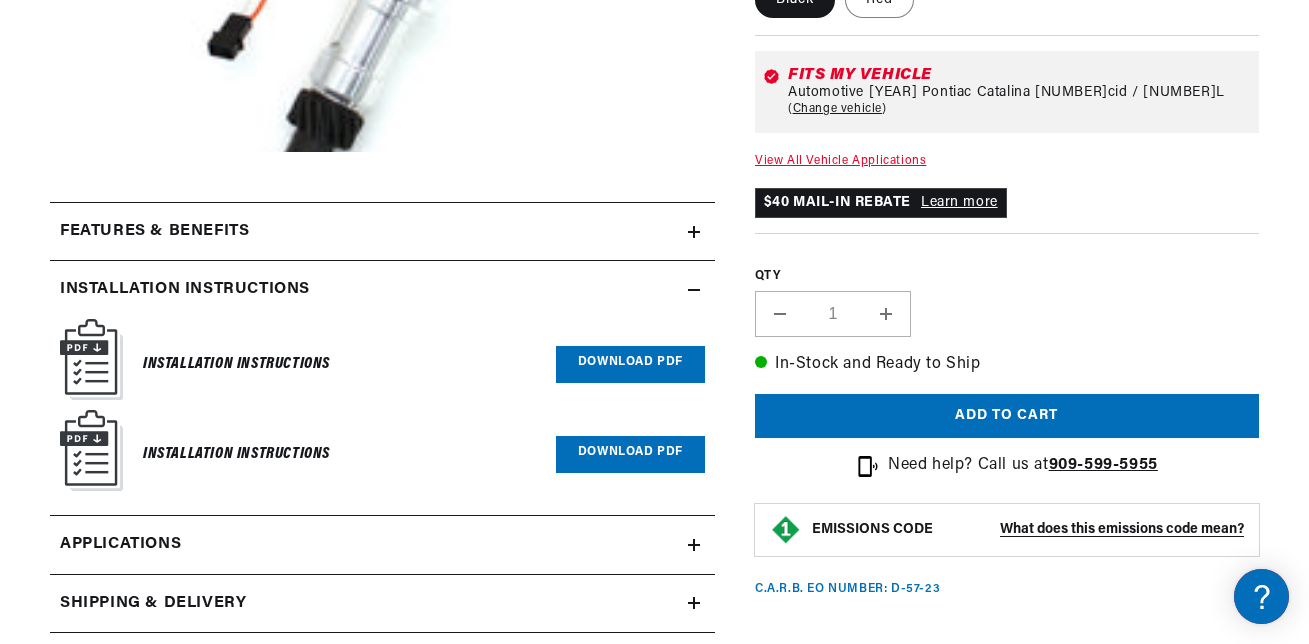 click at bounding box center (91, 359) 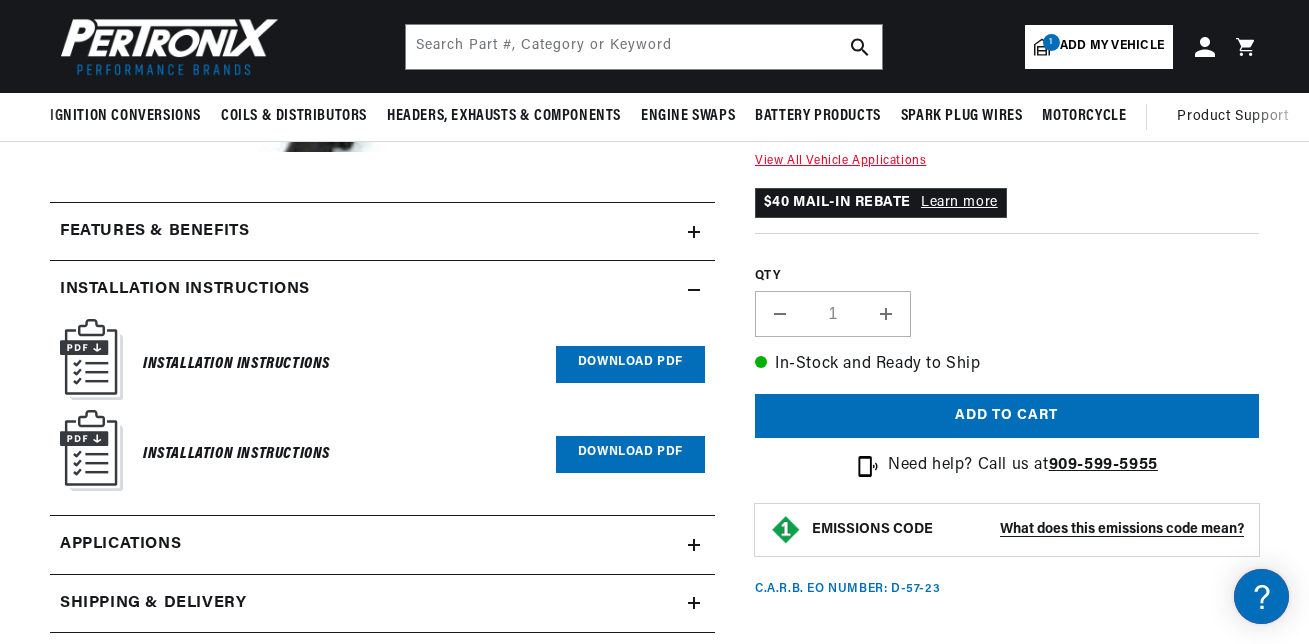 scroll, scrollTop: 404, scrollLeft: 0, axis: vertical 